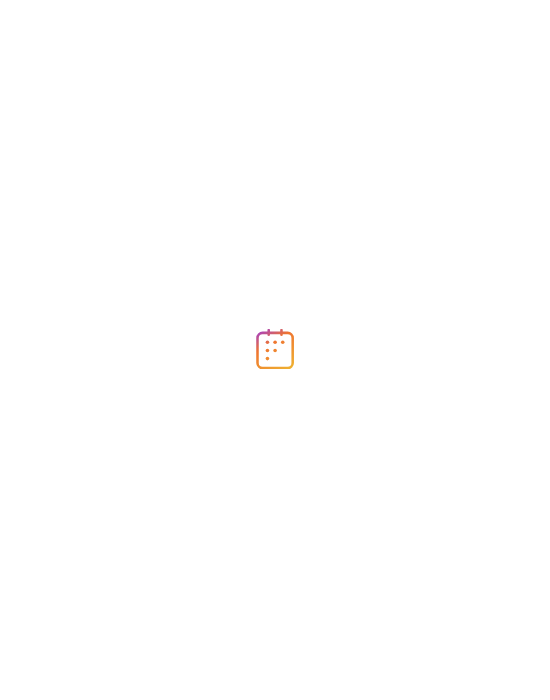 scroll, scrollTop: 0, scrollLeft: 0, axis: both 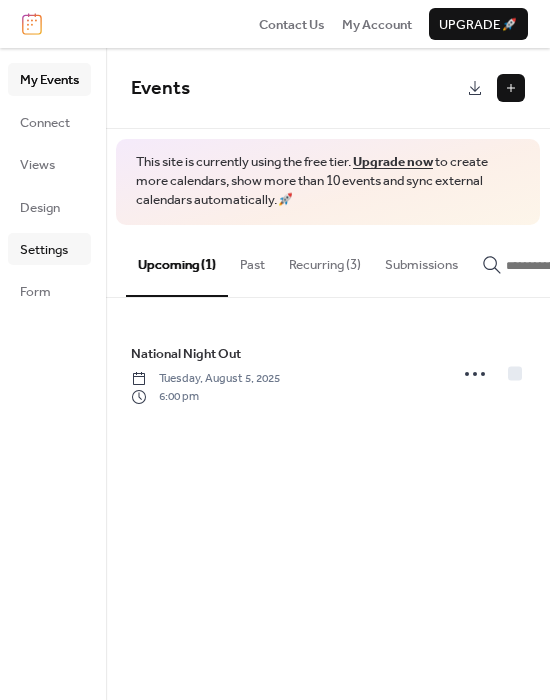 click on "Settings" at bounding box center [44, 250] 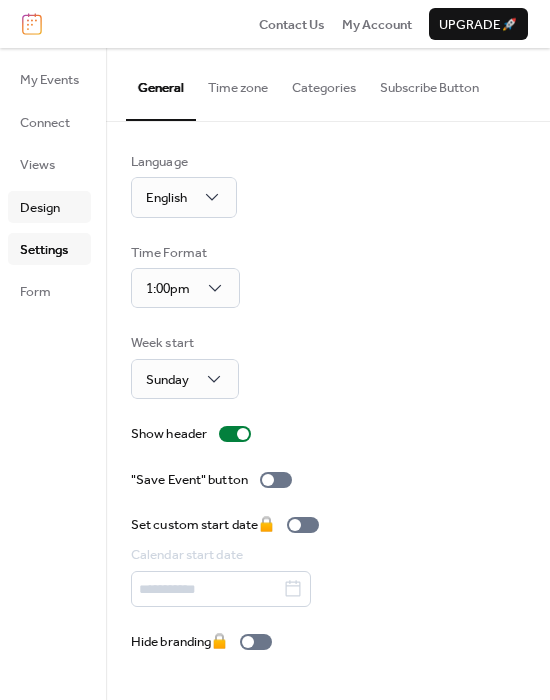 click on "Design" at bounding box center (40, 208) 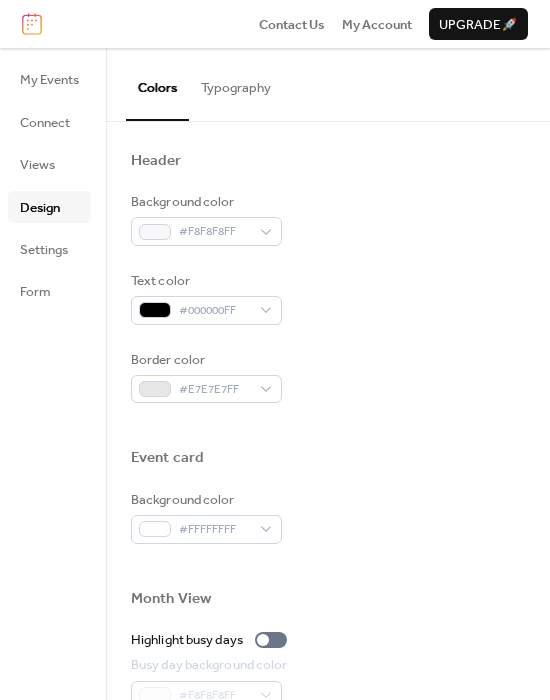 scroll, scrollTop: 954, scrollLeft: 0, axis: vertical 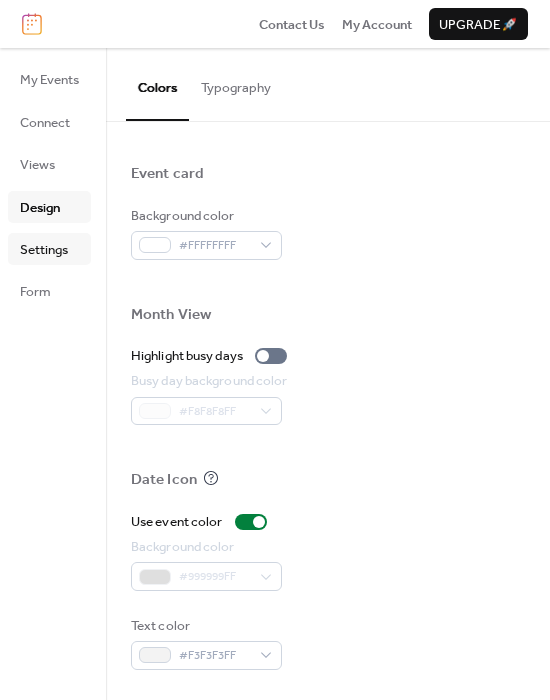 click on "Settings" at bounding box center [44, 250] 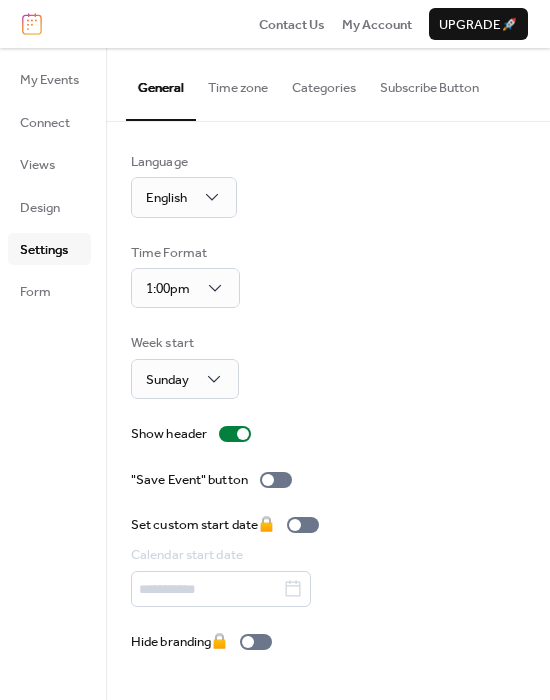 click on "Time zone" at bounding box center [238, 83] 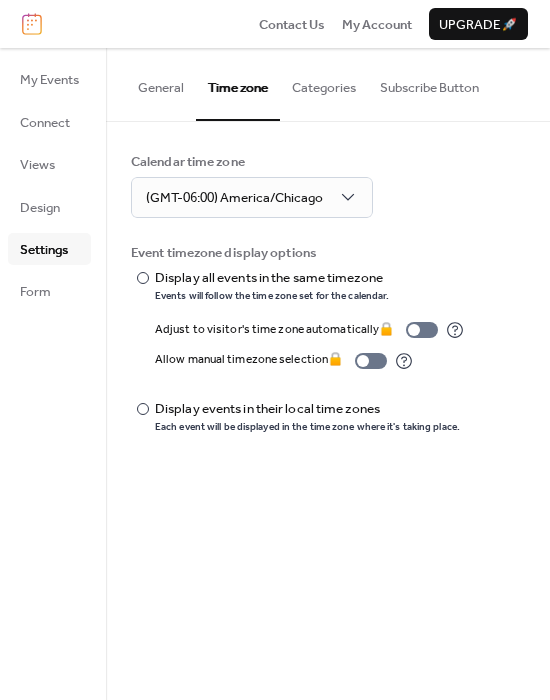 click on "Categories" at bounding box center (324, 83) 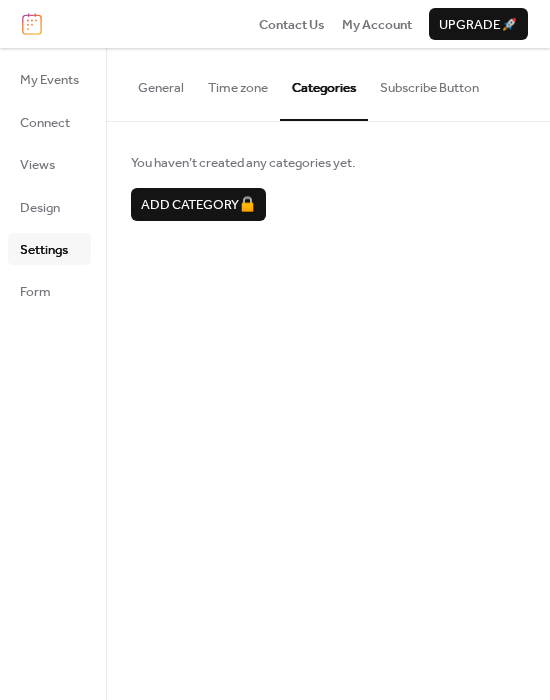 click on "Subscribe Button" at bounding box center (429, 83) 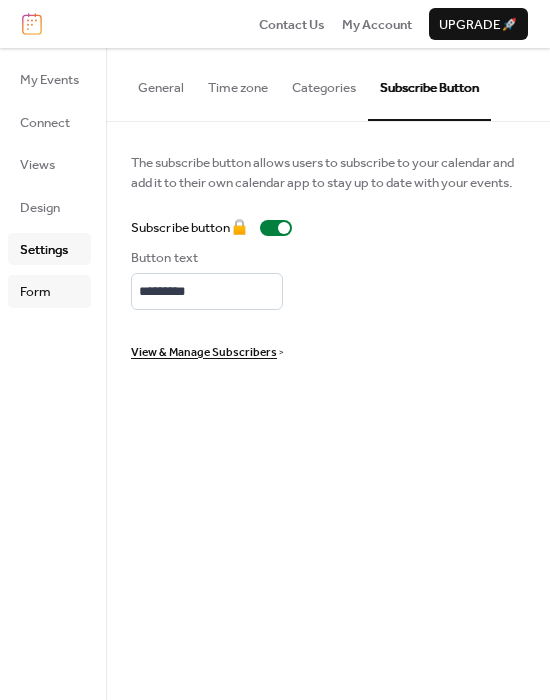click on "Form" at bounding box center (49, 291) 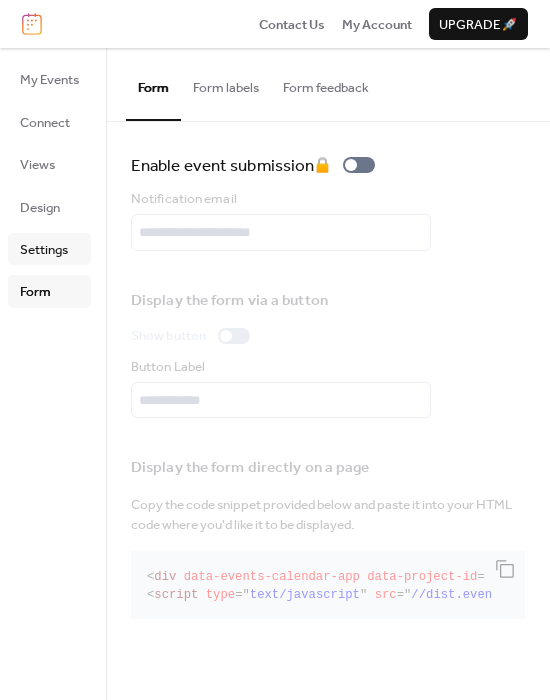 click on "Settings" at bounding box center (44, 250) 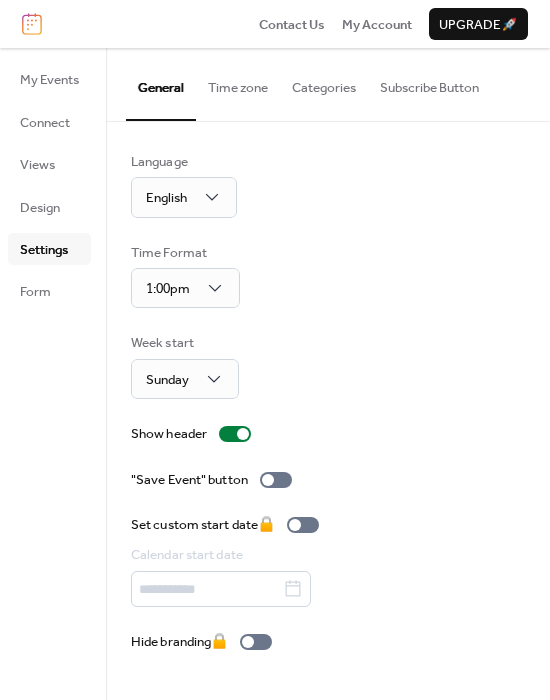click on "My Events Connect Views Design Settings Form" at bounding box center (49, 185) 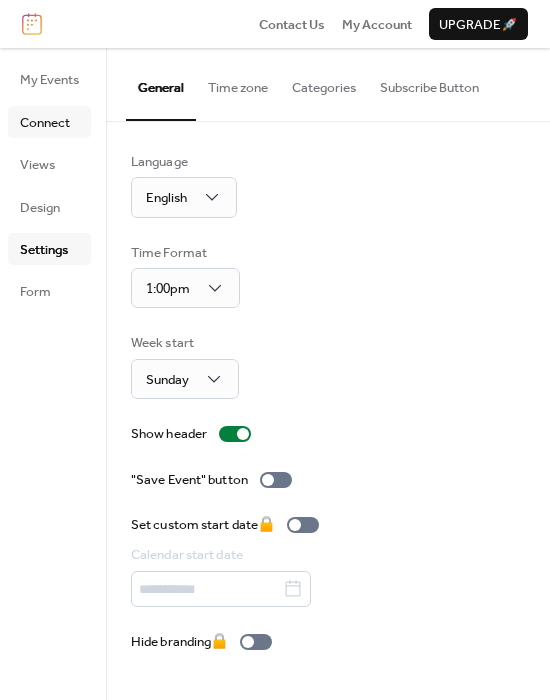 click on "Connect" at bounding box center (49, 122) 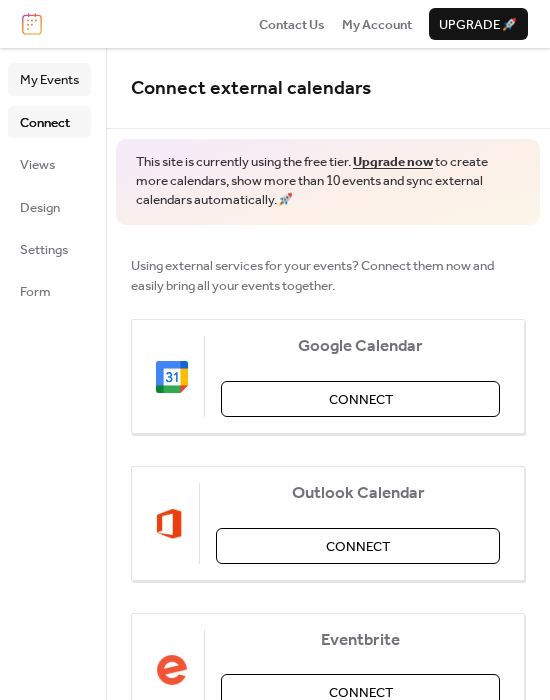 click on "My Events" at bounding box center (49, 80) 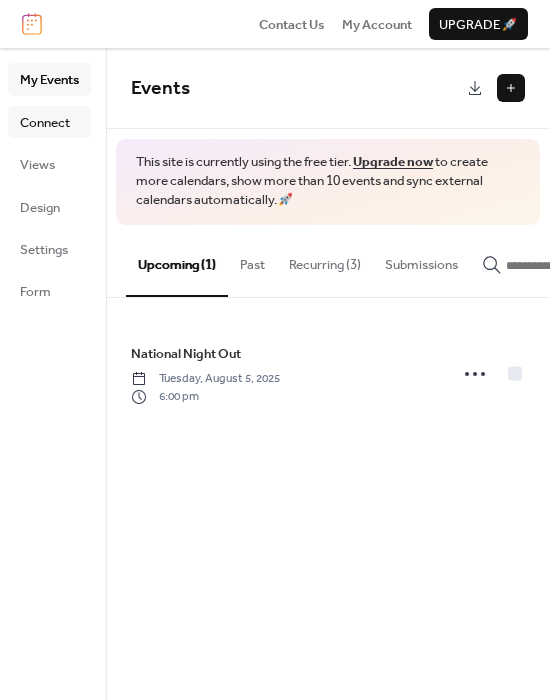 click on "Connect" at bounding box center [45, 123] 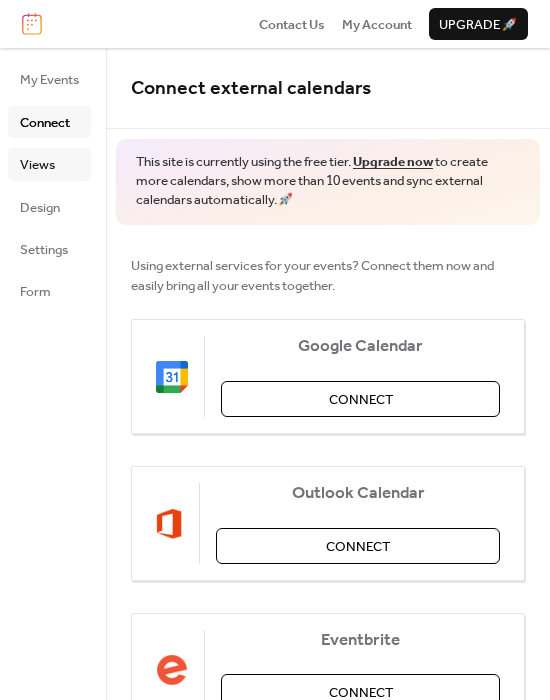 click on "Views" at bounding box center [37, 165] 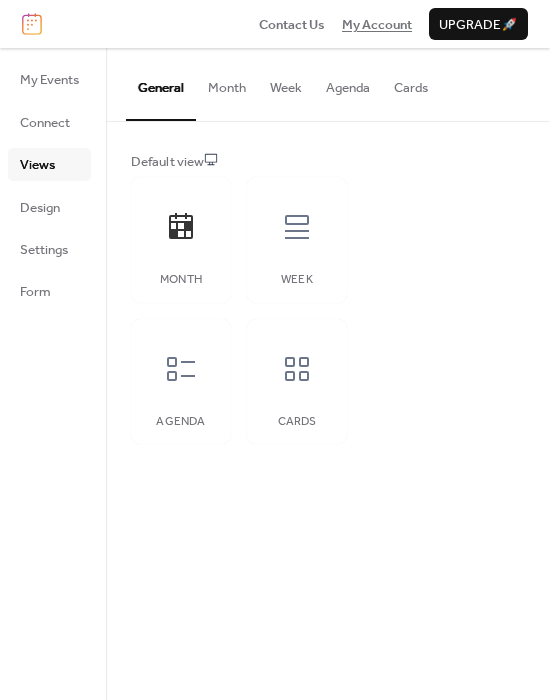 click on "My Account" at bounding box center (377, 25) 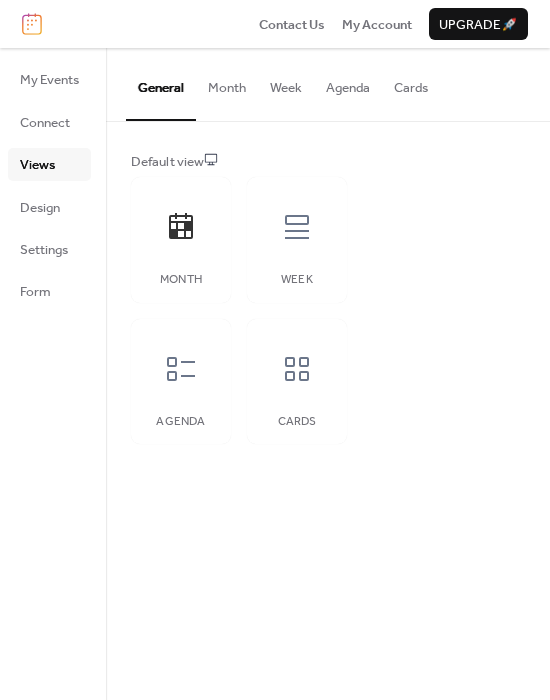 click at bounding box center (32, 24) 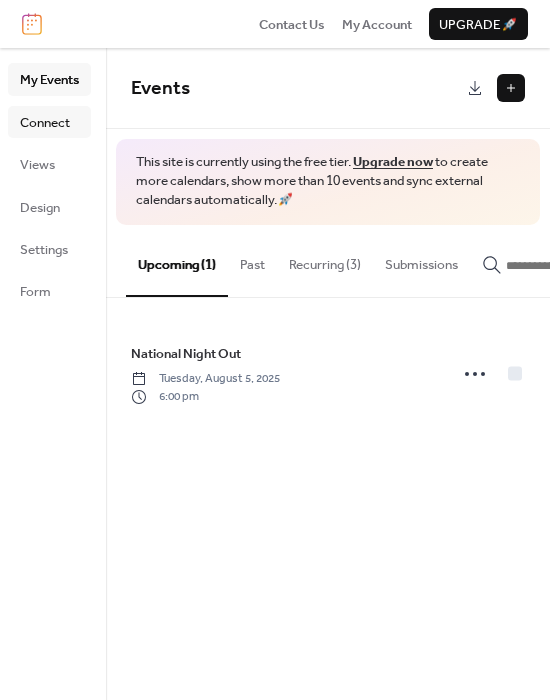 click on "Connect" at bounding box center (45, 123) 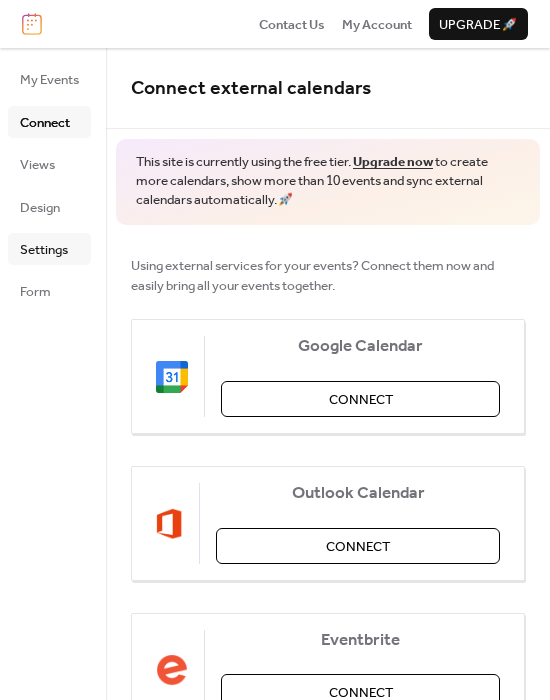 click on "Settings" at bounding box center (44, 250) 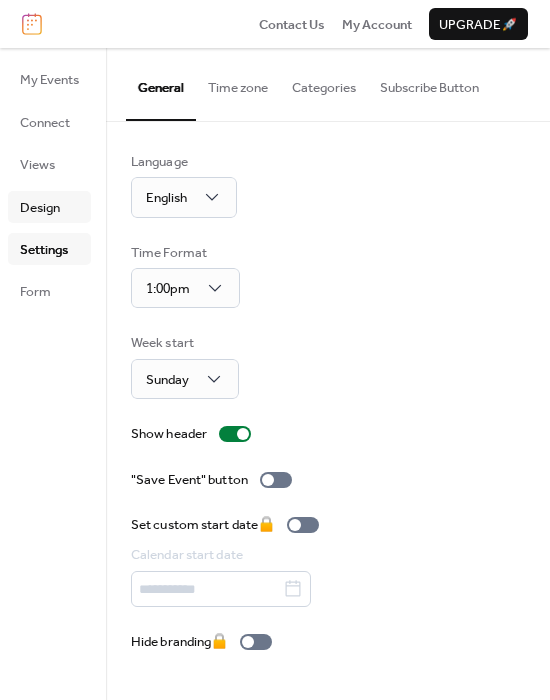 click on "Design" at bounding box center (49, 207) 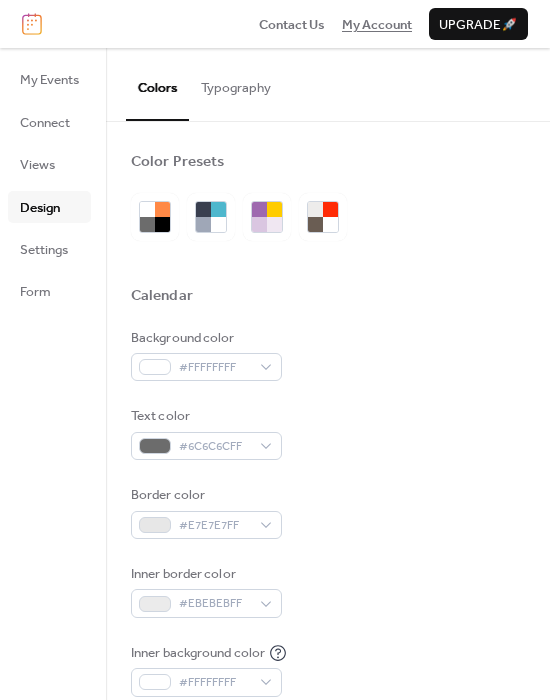 click on "My Account" at bounding box center (377, 25) 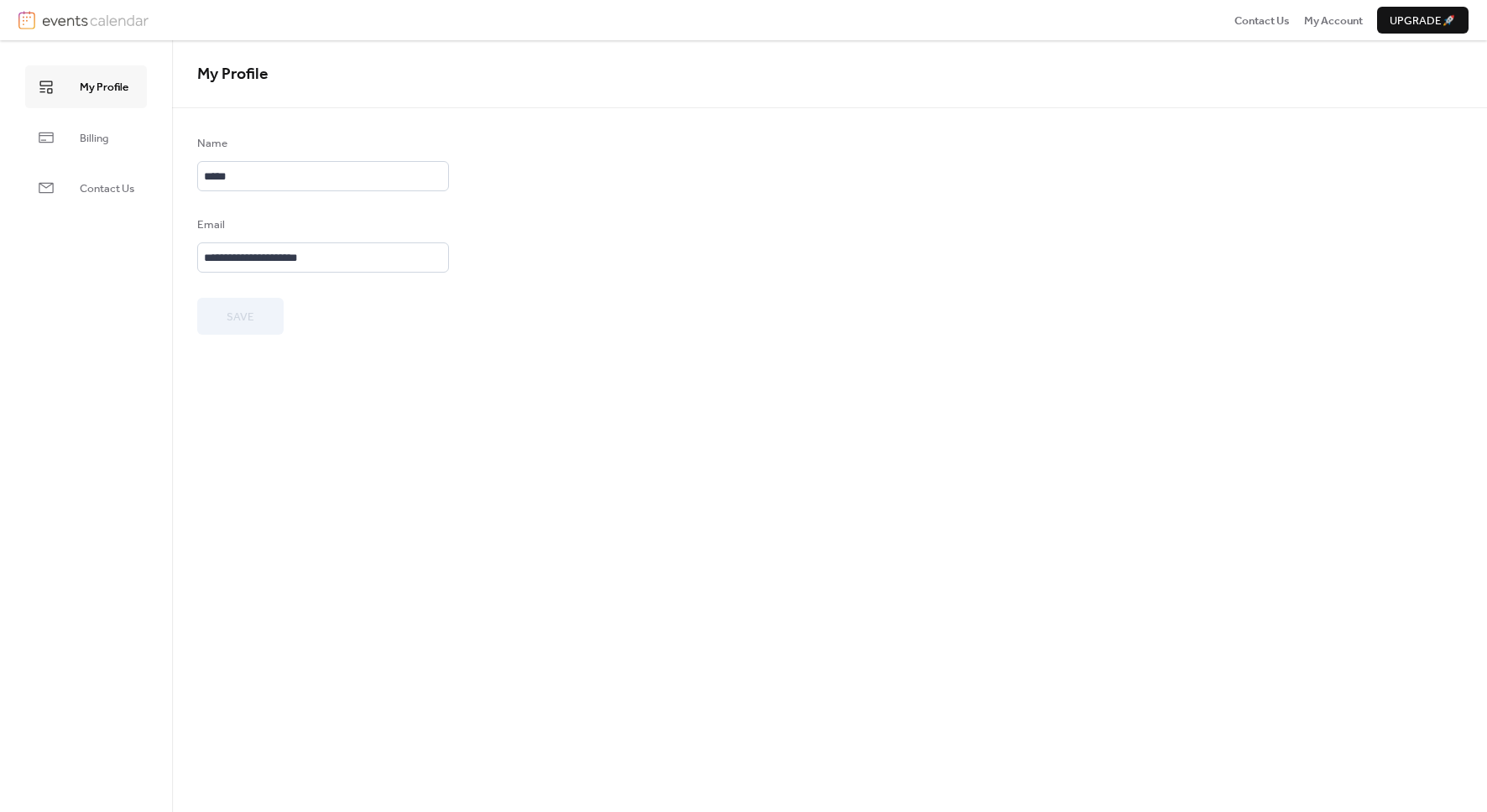 scroll, scrollTop: 0, scrollLeft: 0, axis: both 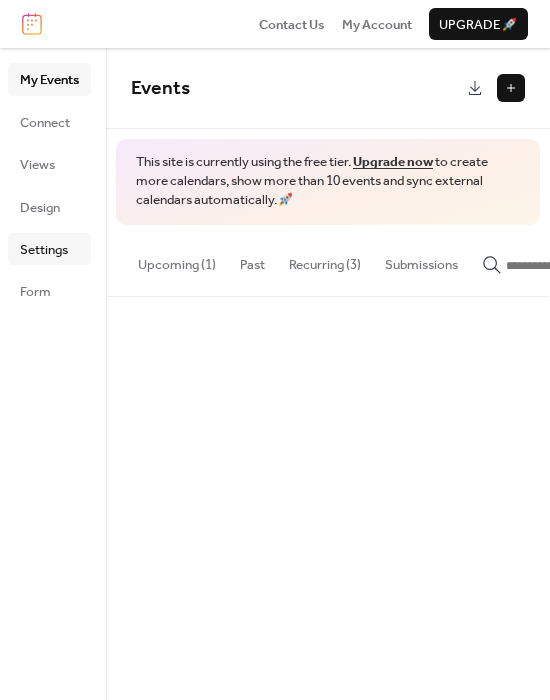 click on "Settings" at bounding box center [44, 250] 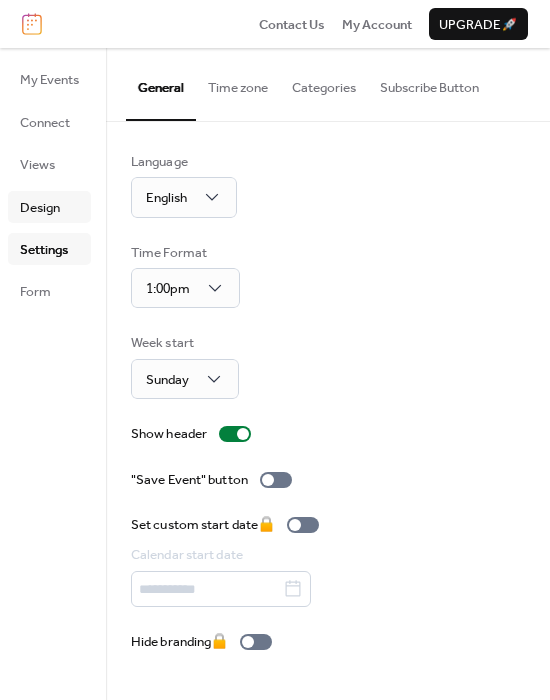 click on "Design" at bounding box center [40, 208] 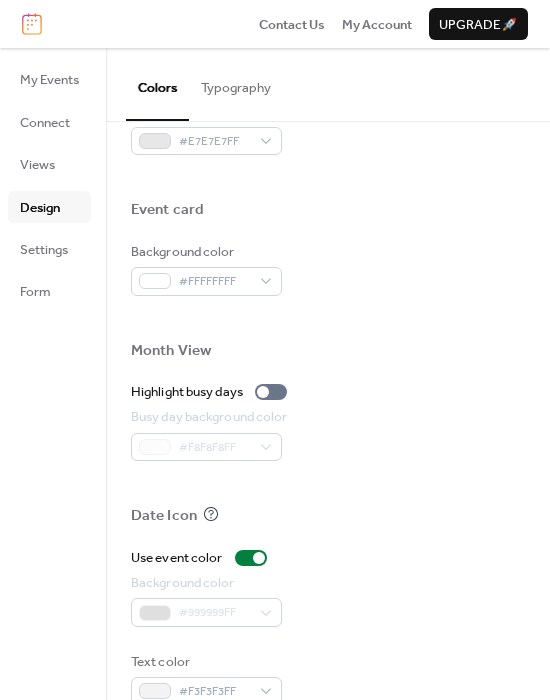 scroll, scrollTop: 954, scrollLeft: 0, axis: vertical 